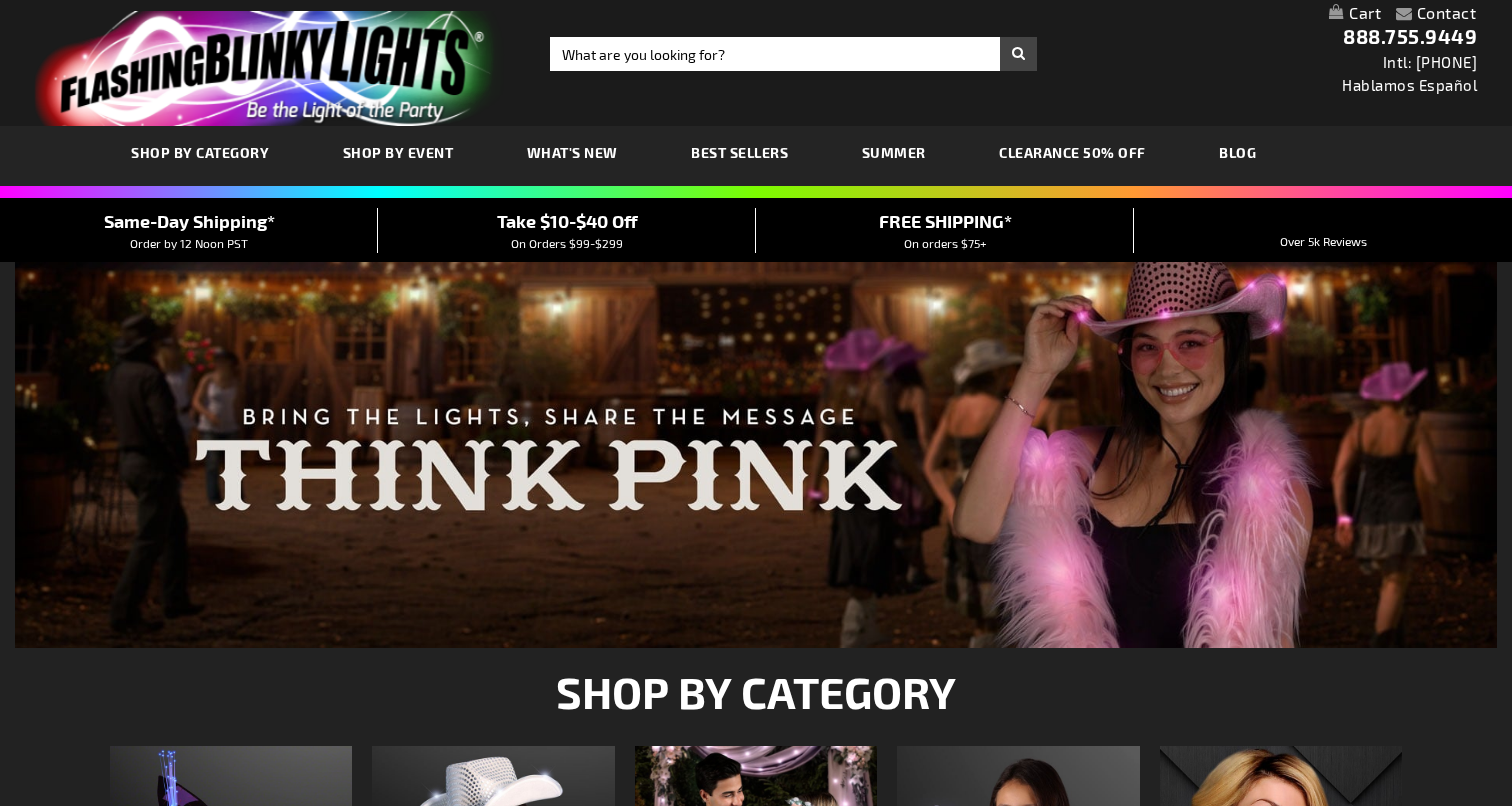 scroll, scrollTop: 0, scrollLeft: 0, axis: both 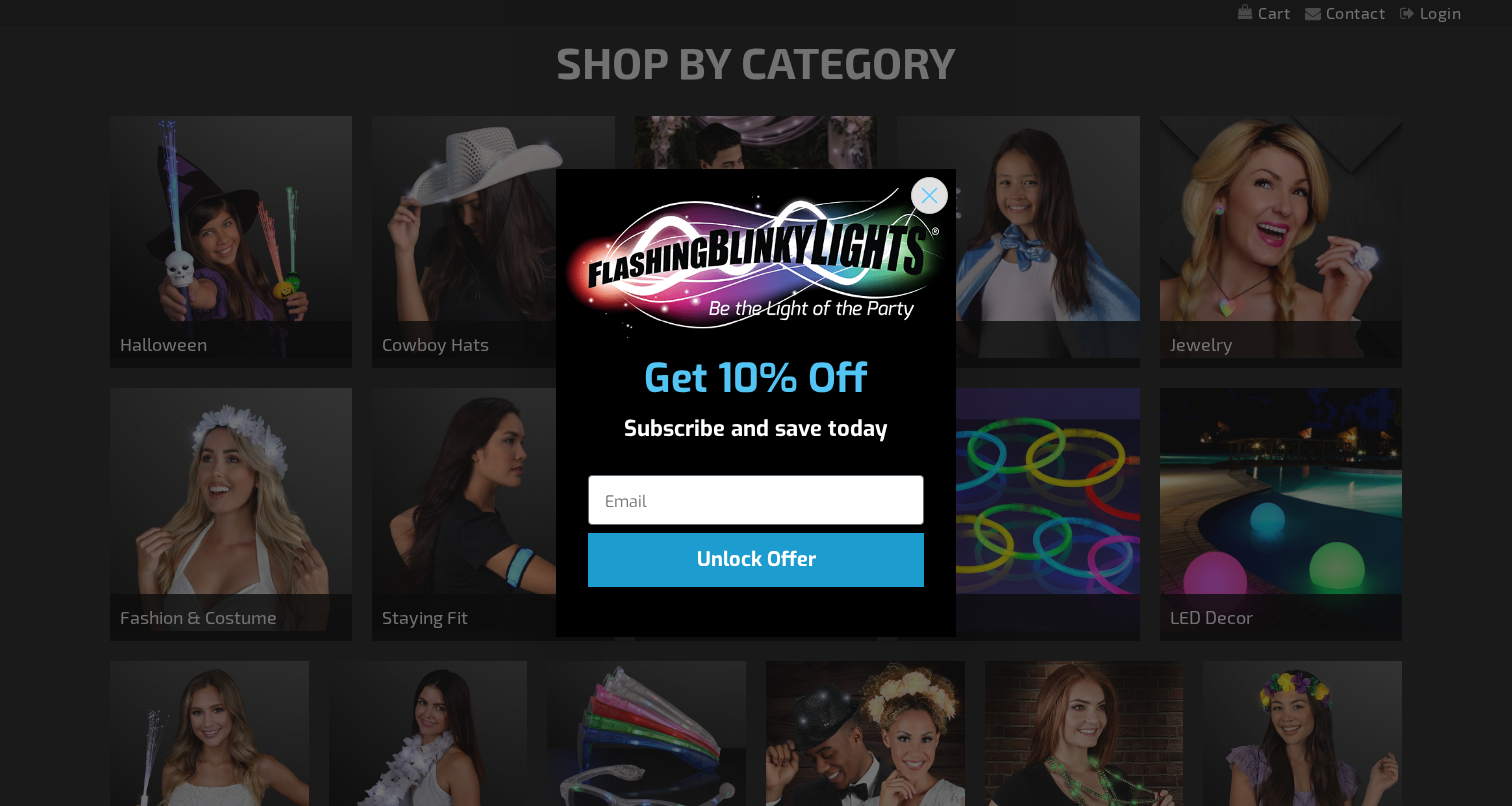 click 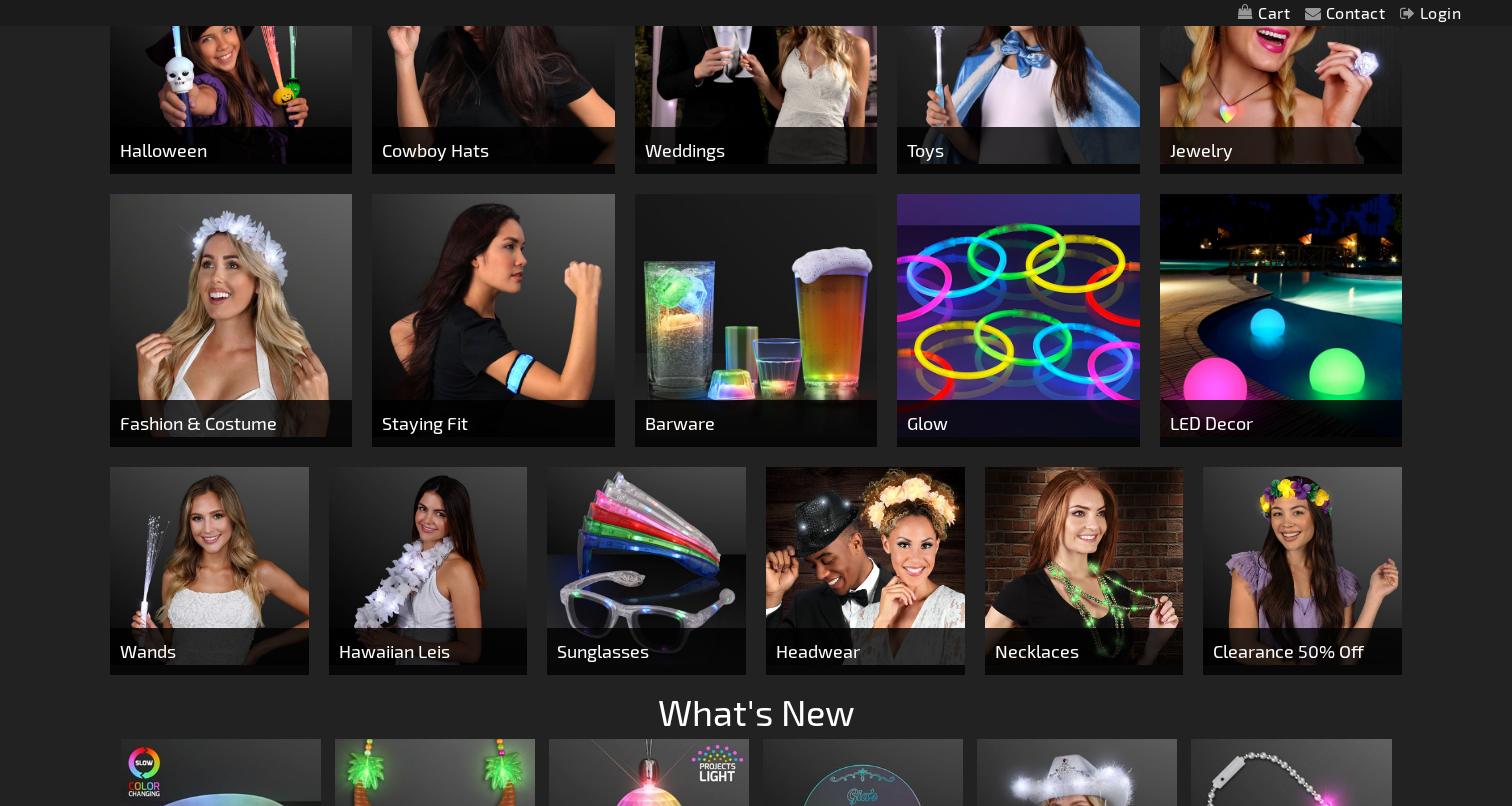 scroll, scrollTop: 841, scrollLeft: 0, axis: vertical 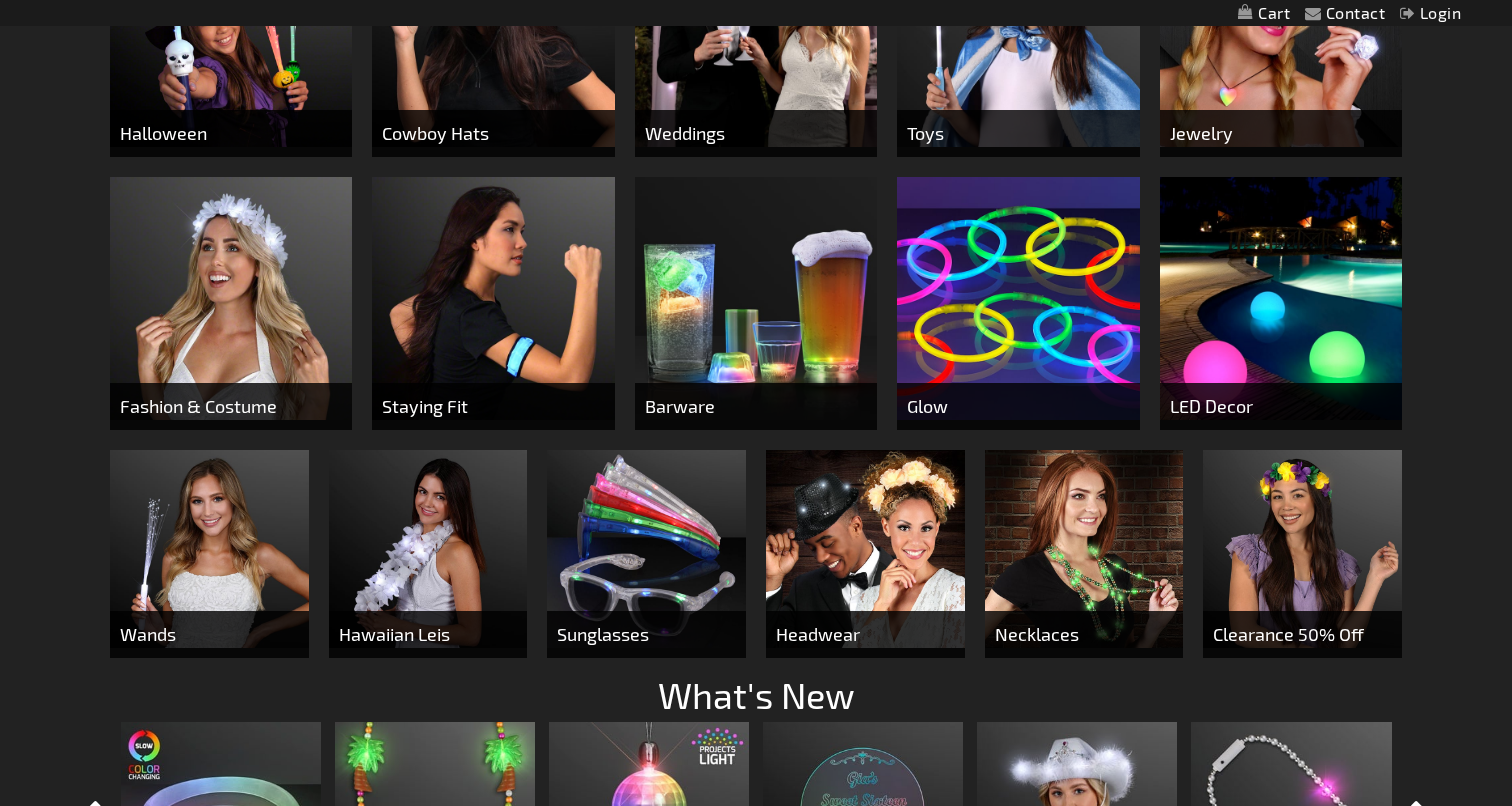 click at bounding box center (1281, 298) 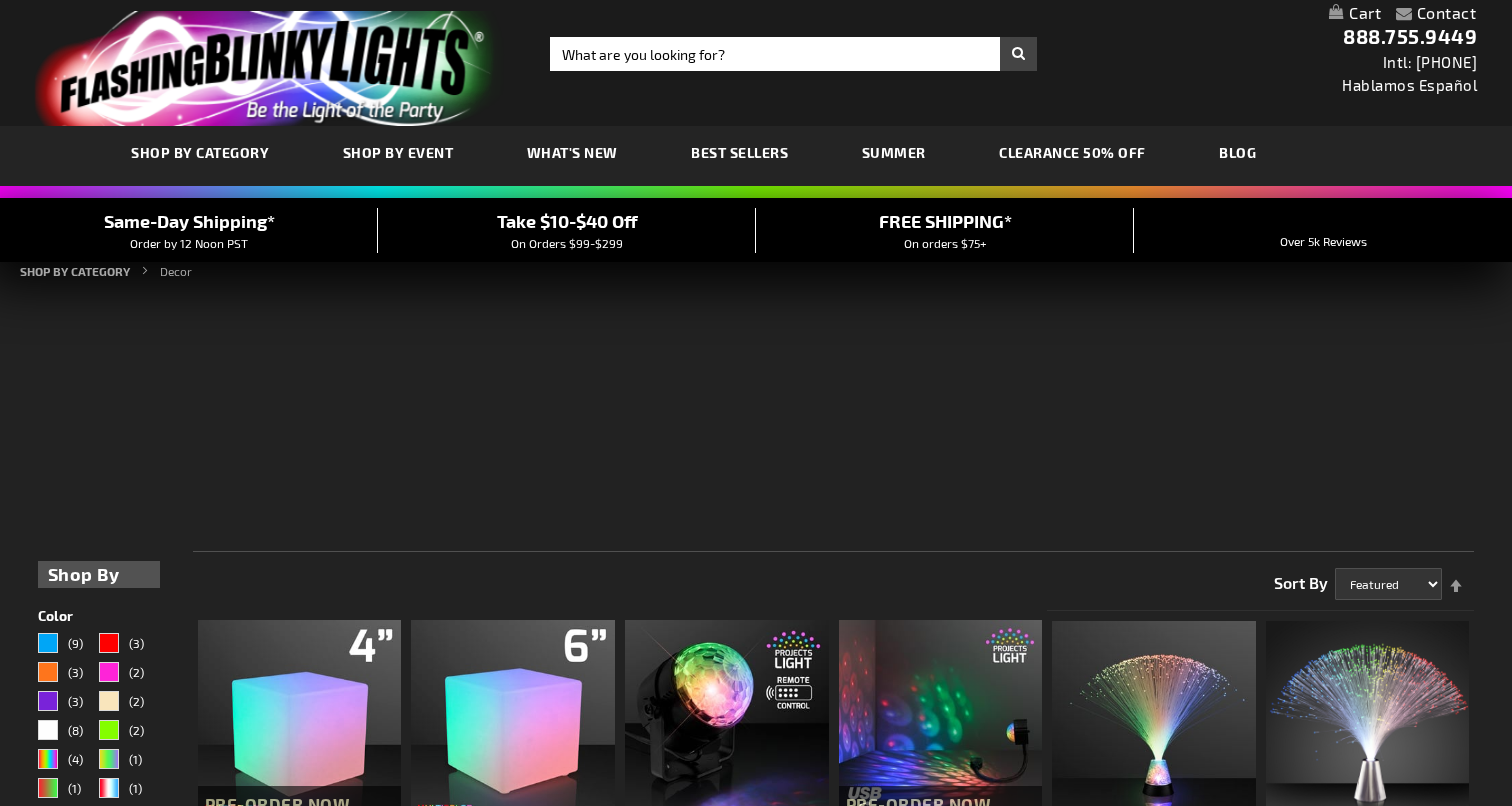scroll, scrollTop: 0, scrollLeft: 0, axis: both 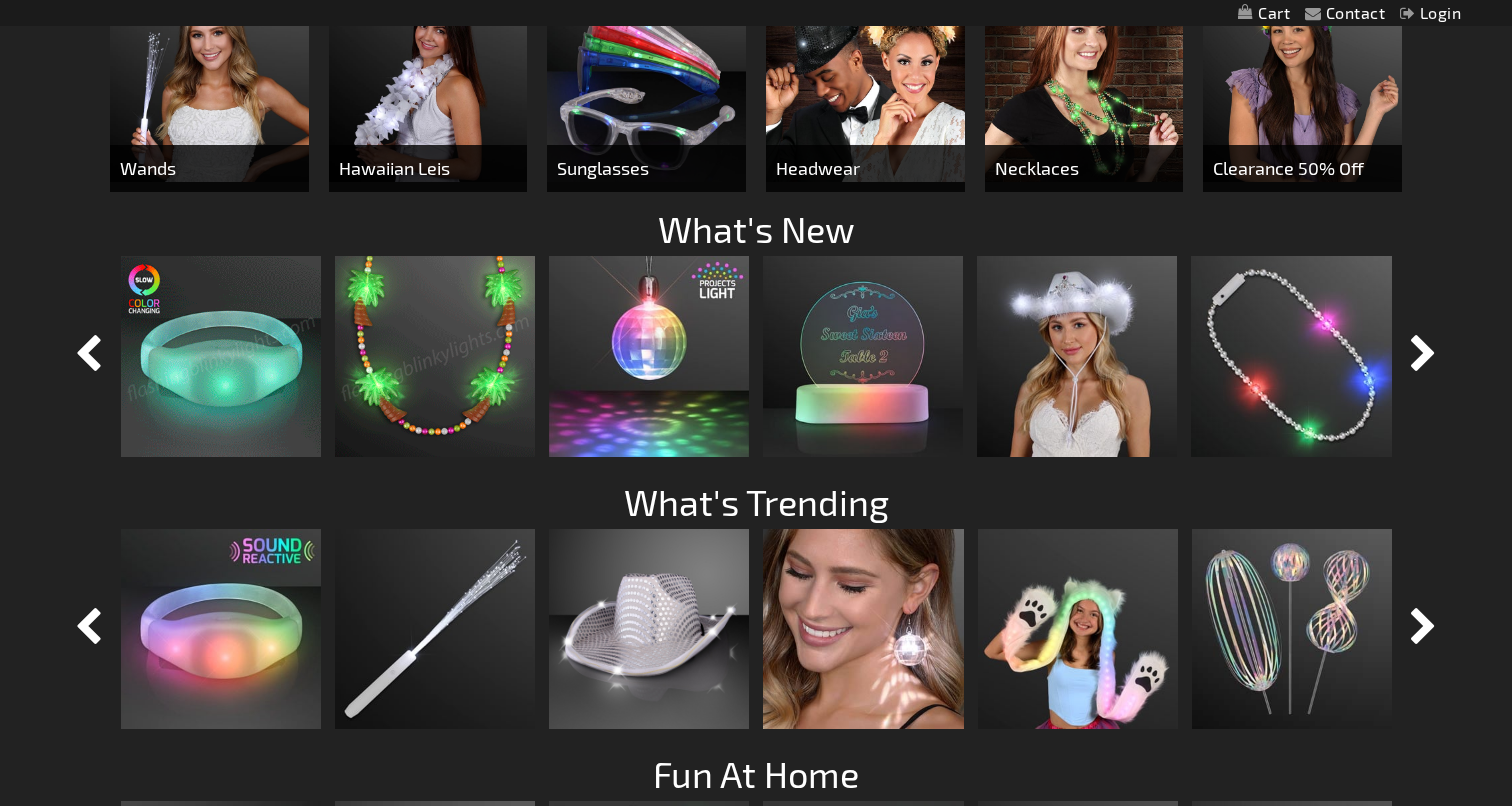 click at bounding box center [221, 356] 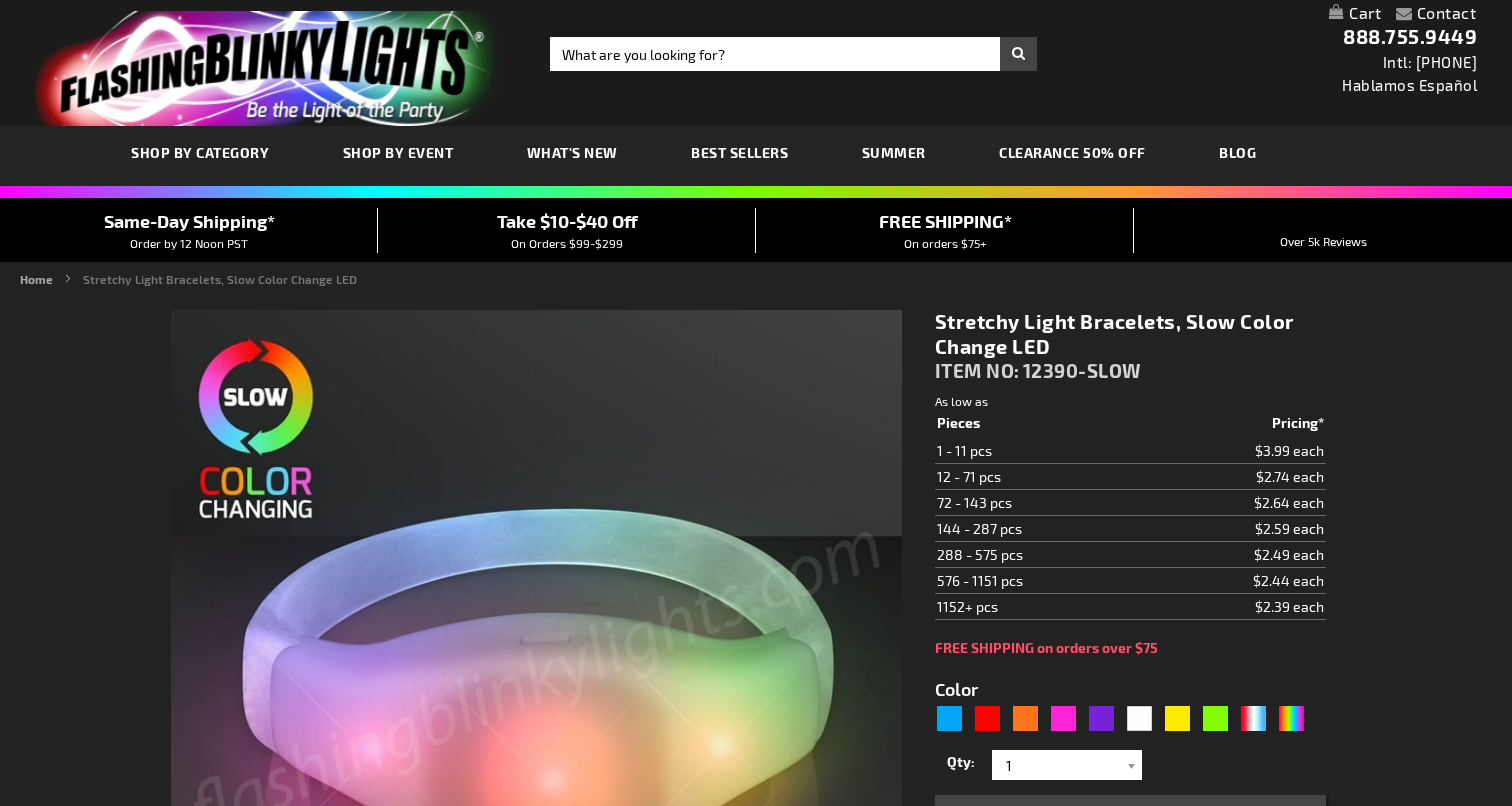 scroll, scrollTop: 0, scrollLeft: 0, axis: both 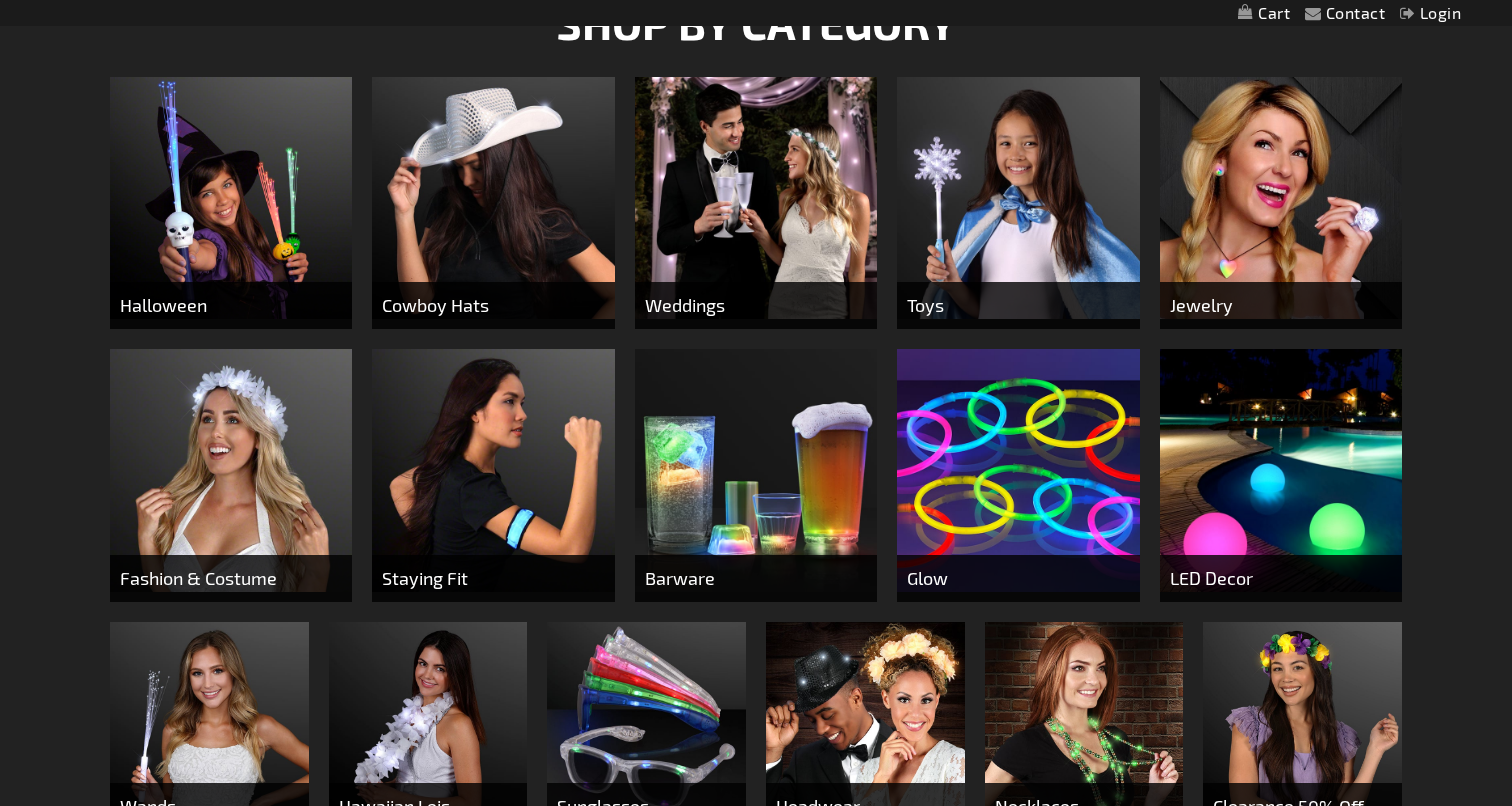 click at bounding box center (1281, 470) 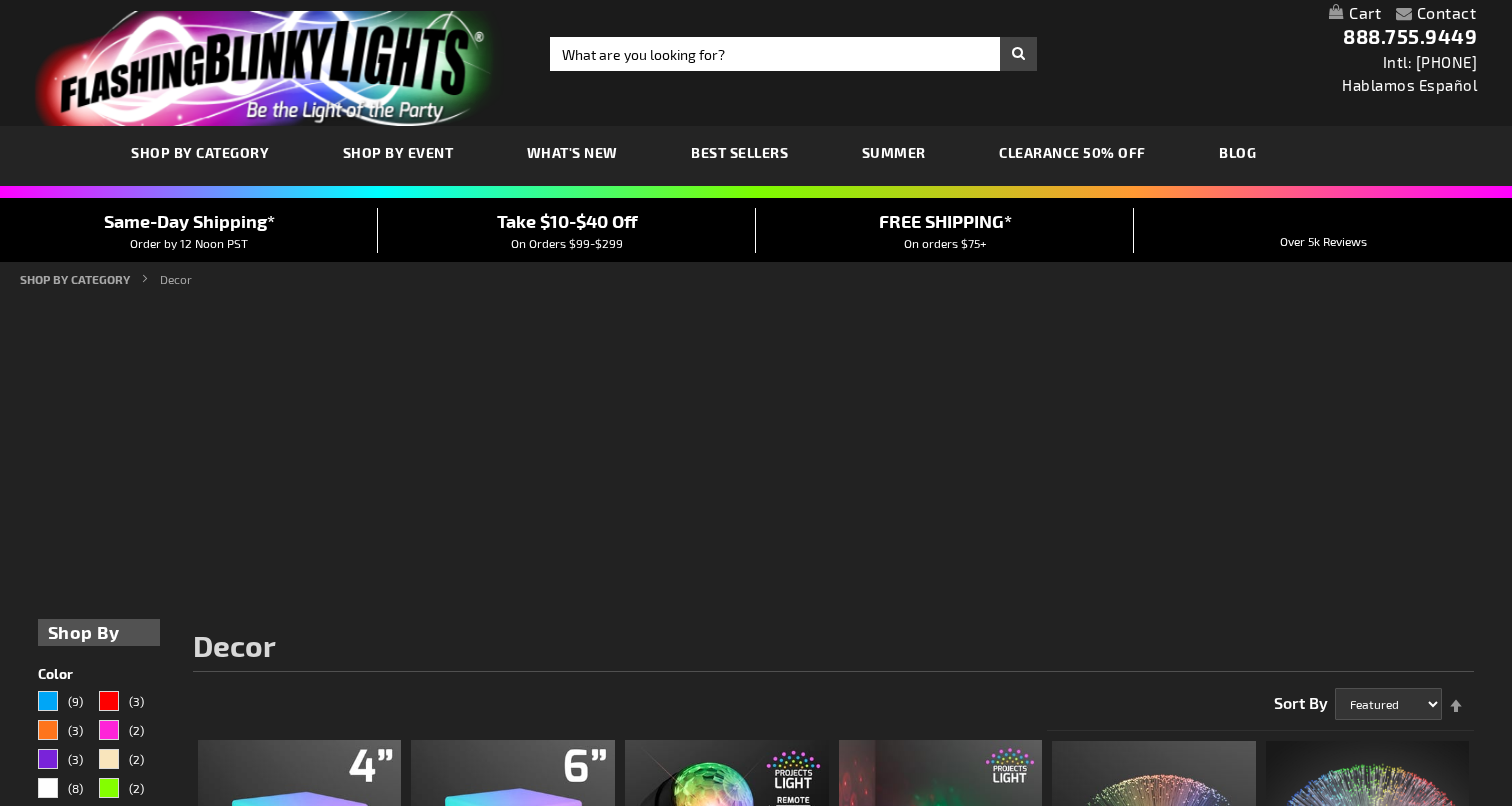 scroll, scrollTop: 0, scrollLeft: 0, axis: both 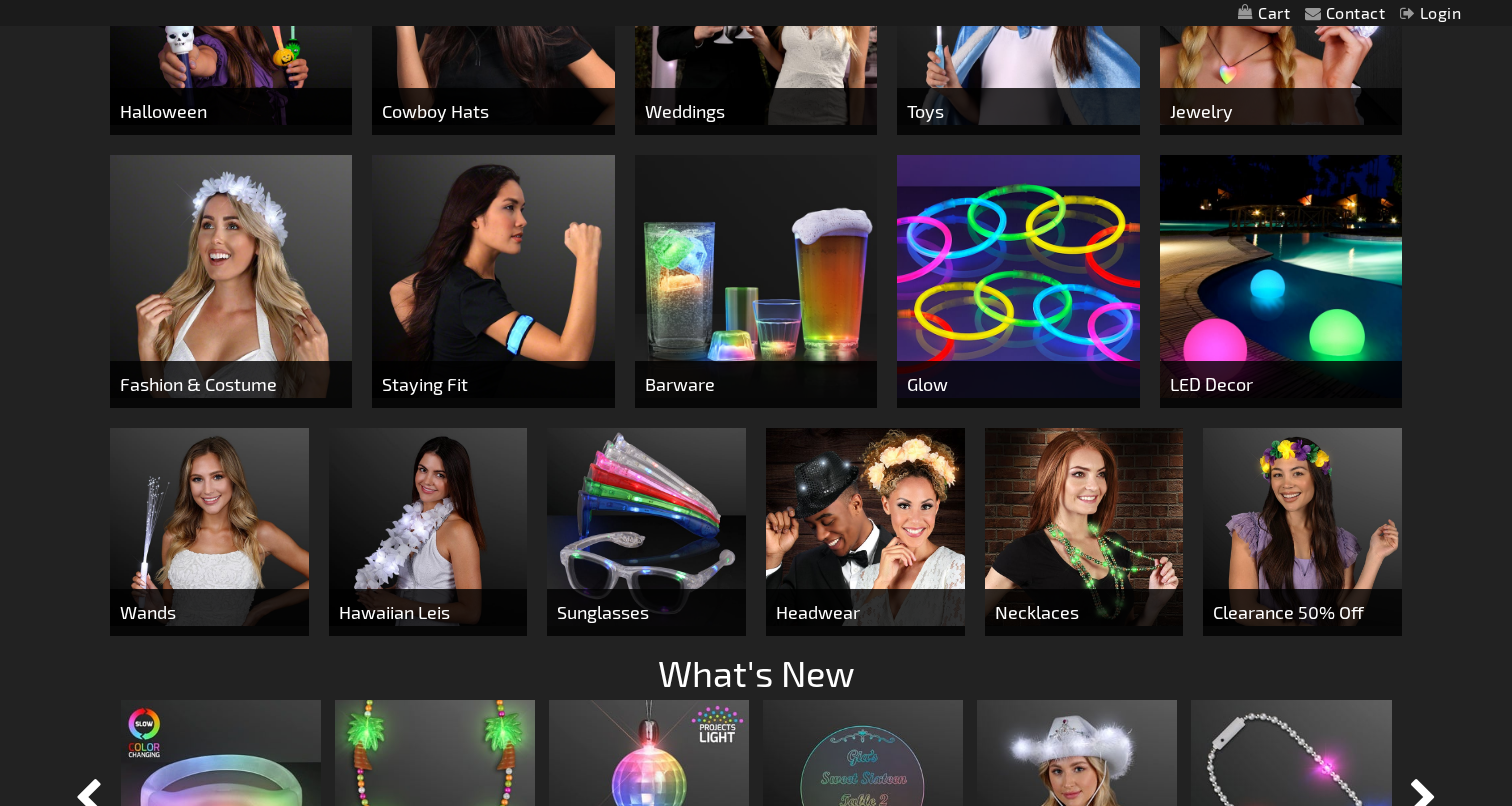 click at bounding box center [209, 527] 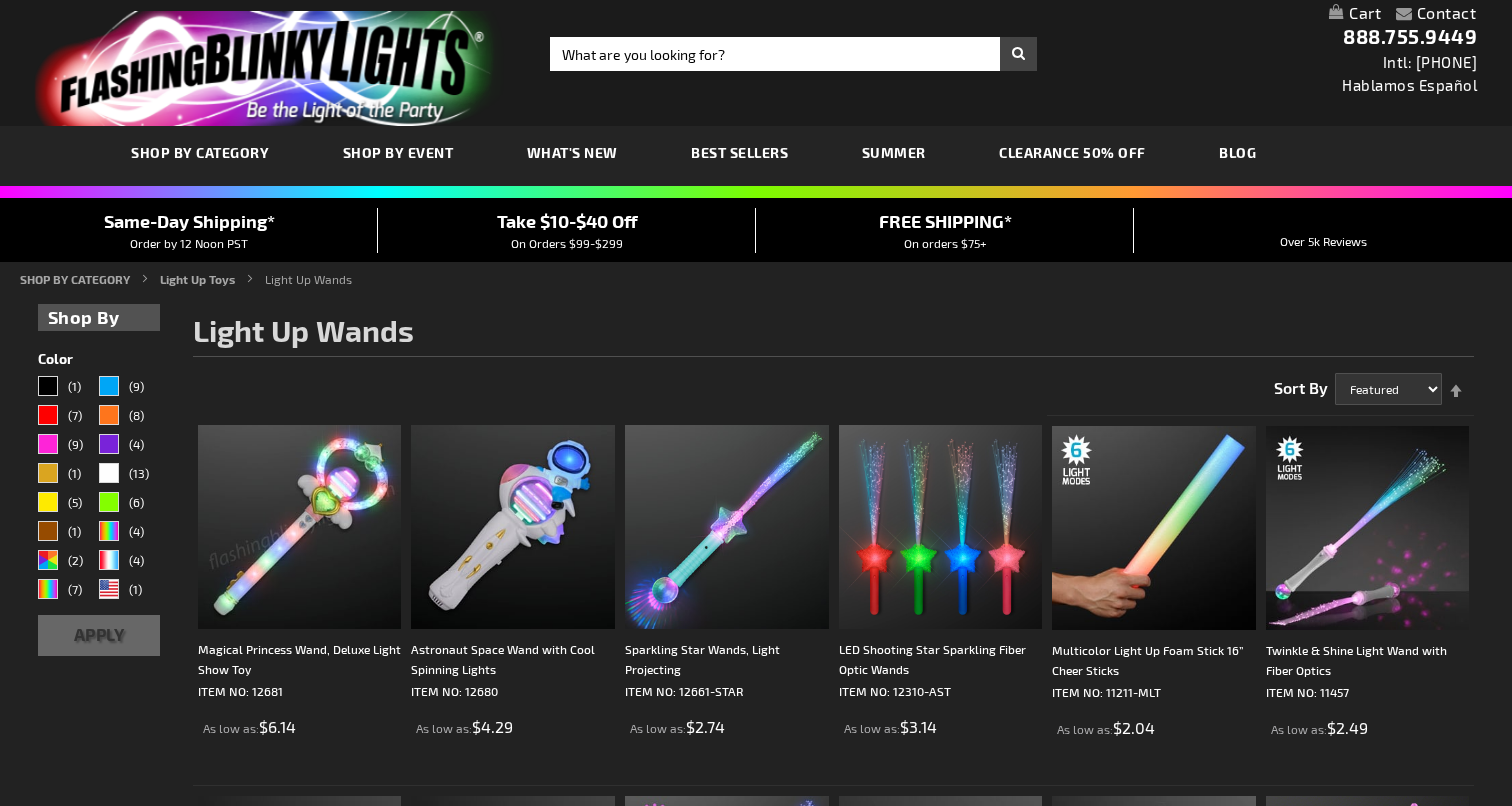 scroll, scrollTop: 0, scrollLeft: 0, axis: both 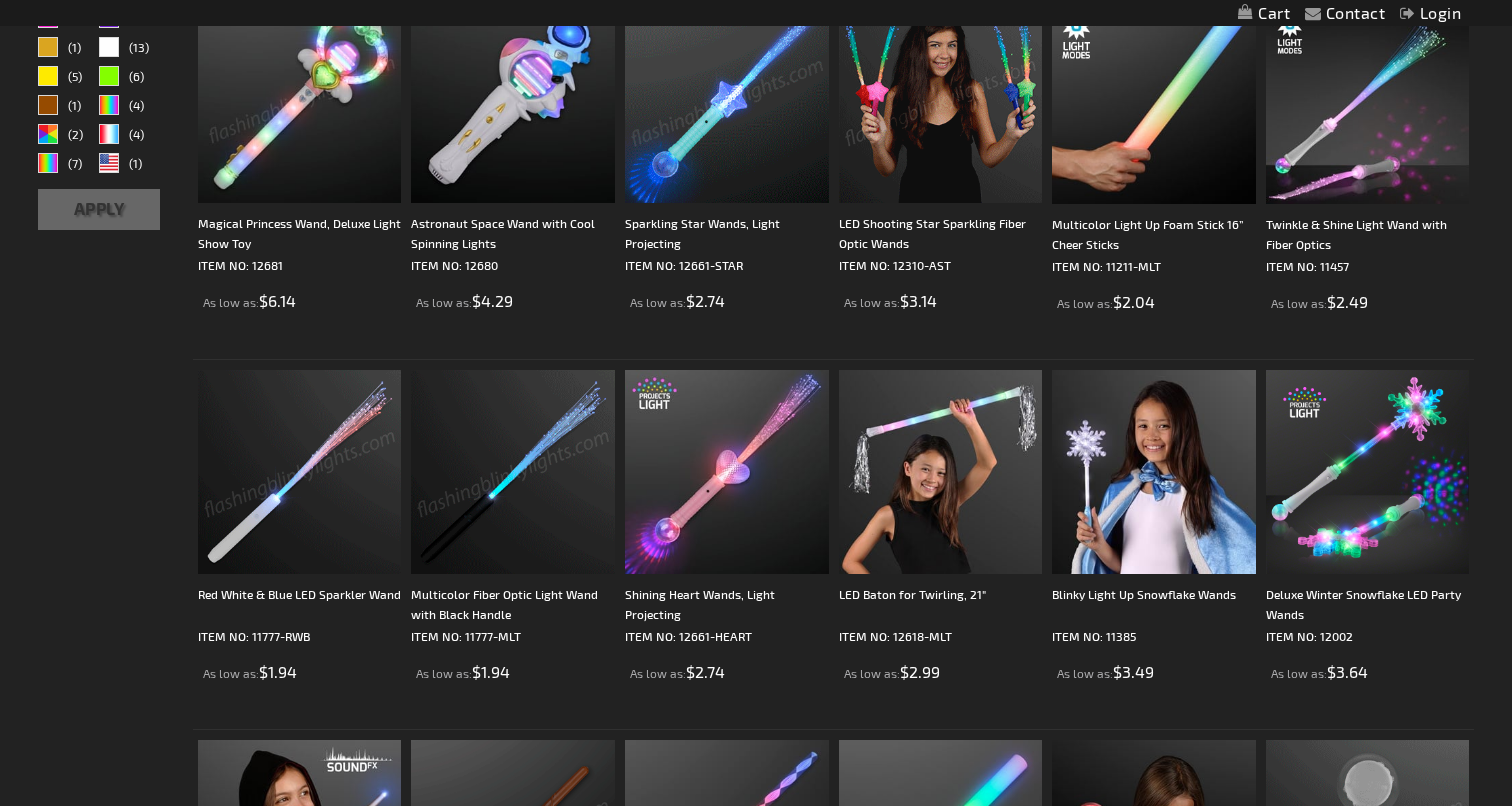 click at bounding box center [513, 472] 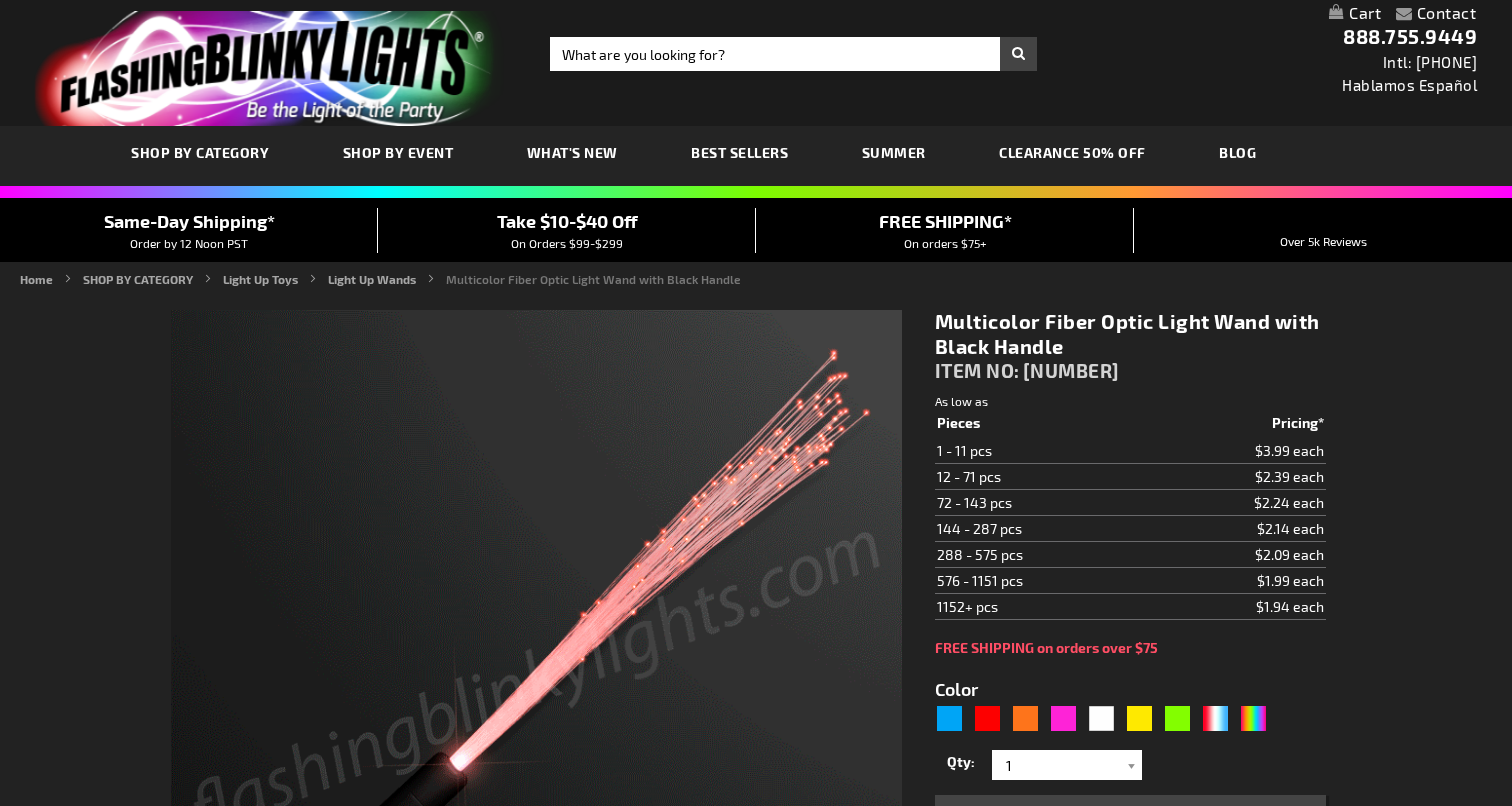 scroll, scrollTop: 0, scrollLeft: 0, axis: both 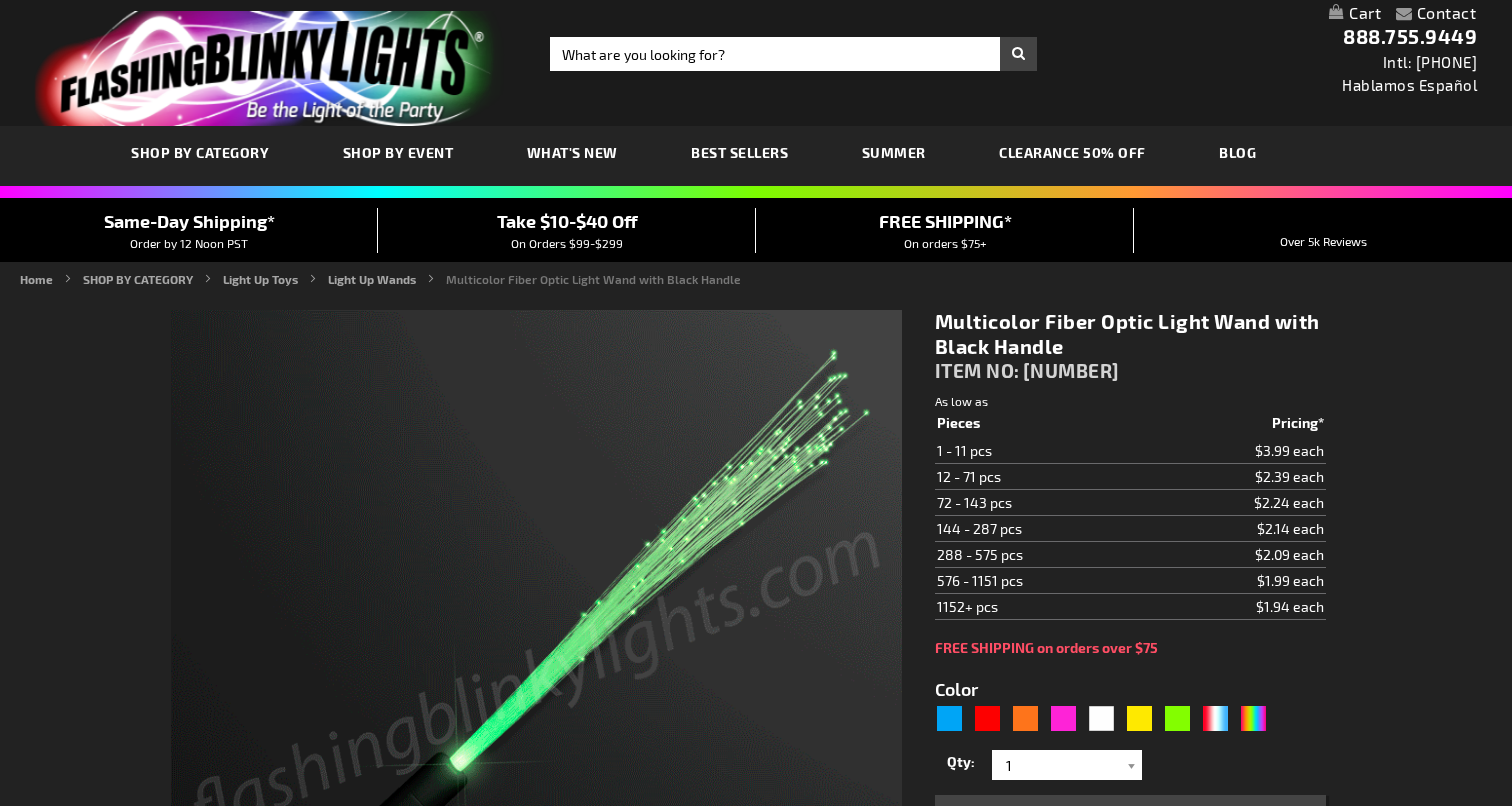 type on "5659" 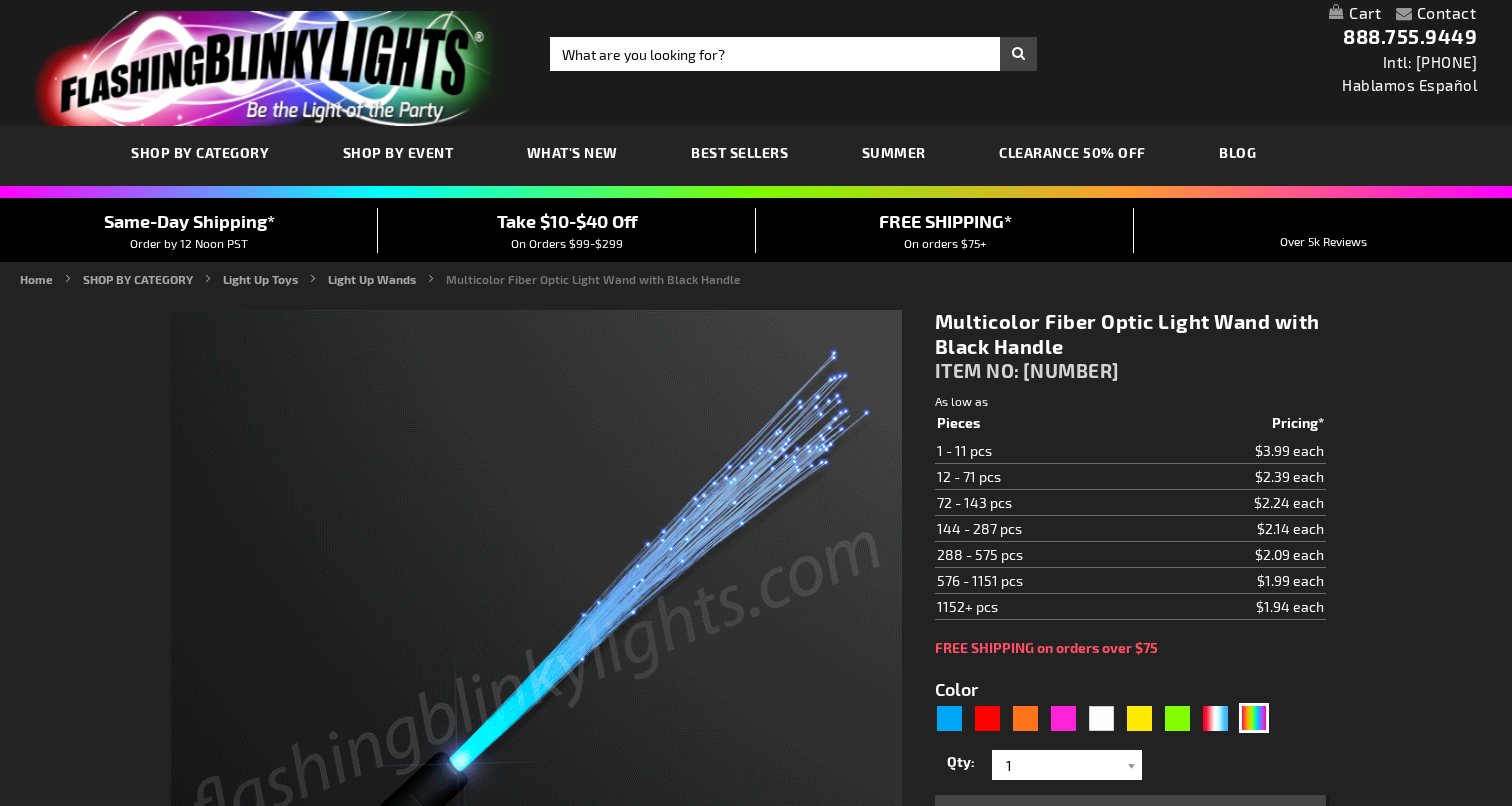 scroll, scrollTop: 108, scrollLeft: 0, axis: vertical 